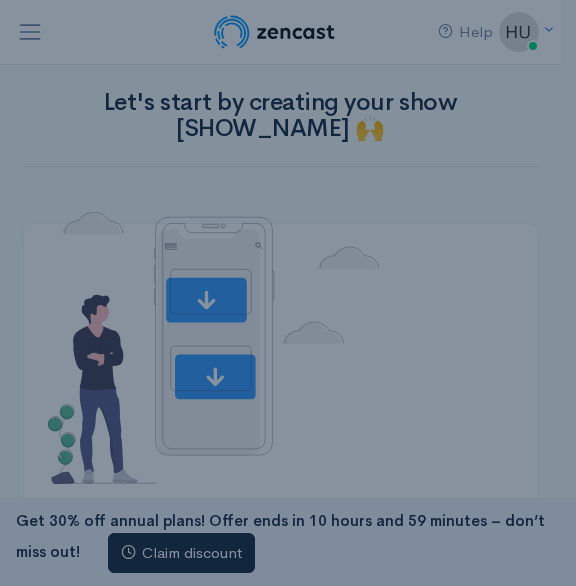 scroll, scrollTop: 0, scrollLeft: 0, axis: both 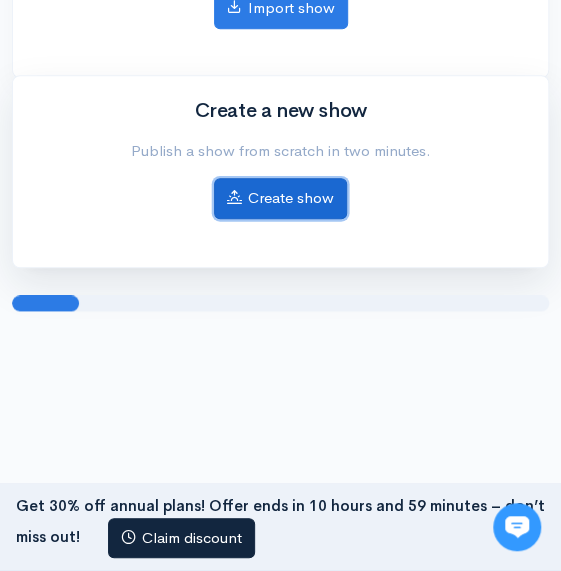 click on "Create show" at bounding box center [280, 198] 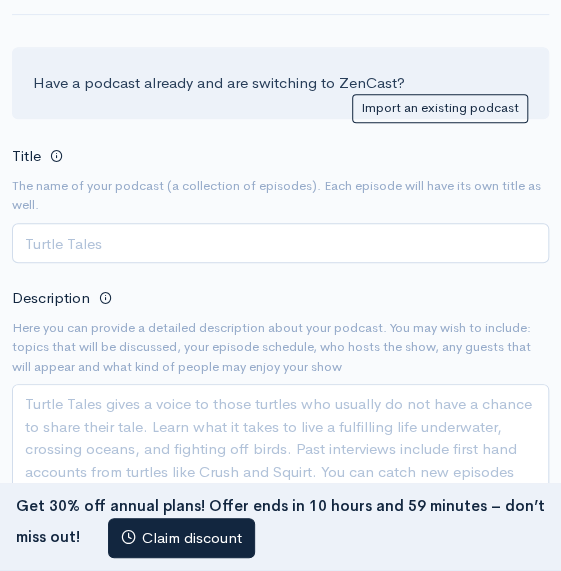 scroll, scrollTop: 200, scrollLeft: 0, axis: vertical 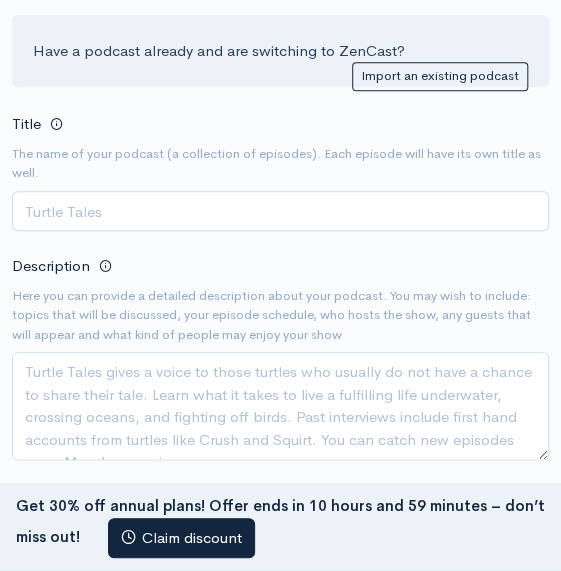 click on "Title" at bounding box center (280, 211) 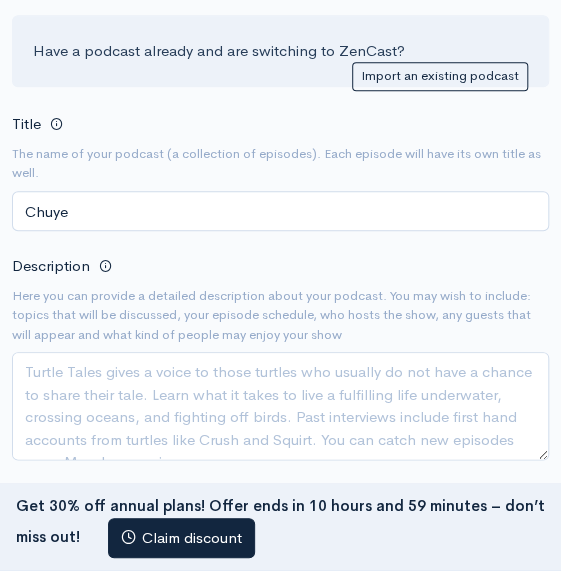click on "The name of your podcast (a collection of episodes). Each episode will have its own title as well." at bounding box center [280, 163] 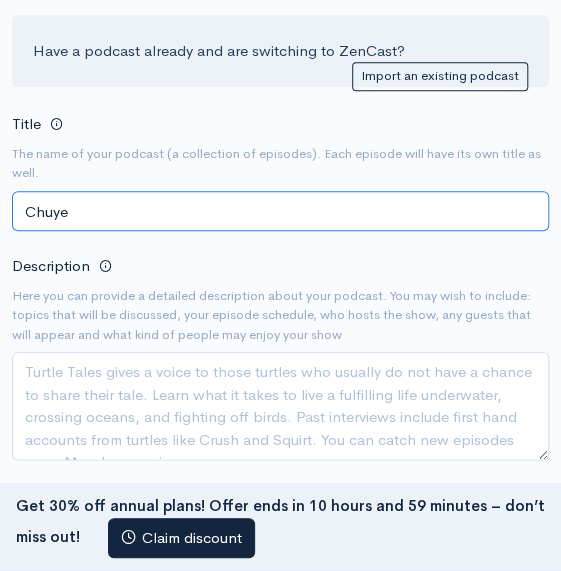 click on "Chuye" at bounding box center (280, 211) 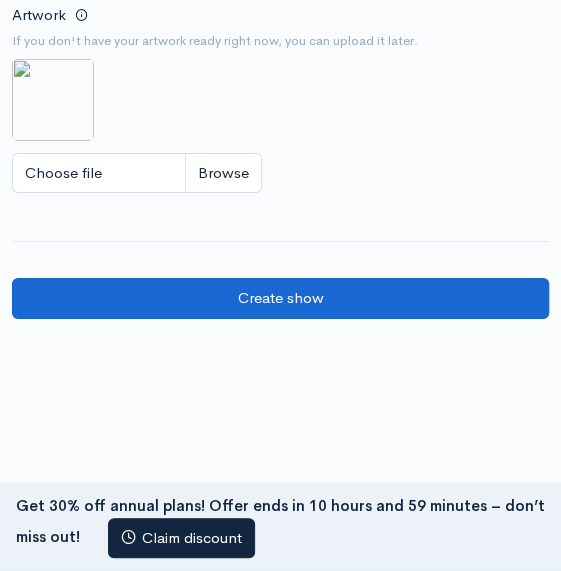 scroll, scrollTop: 1400, scrollLeft: 0, axis: vertical 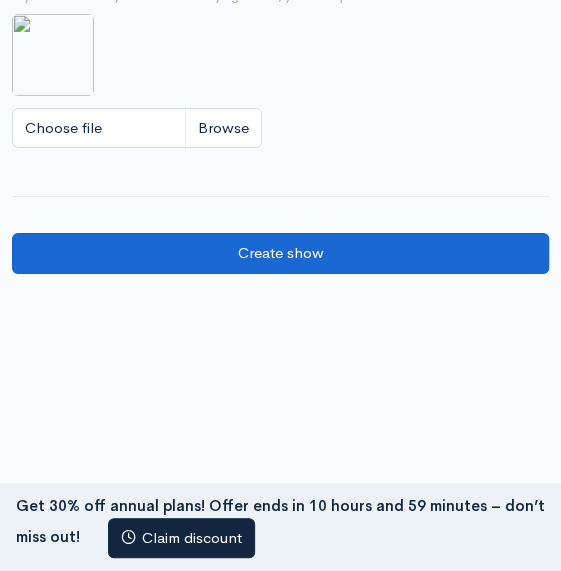 type on "Chuyện ngoại ngữ" 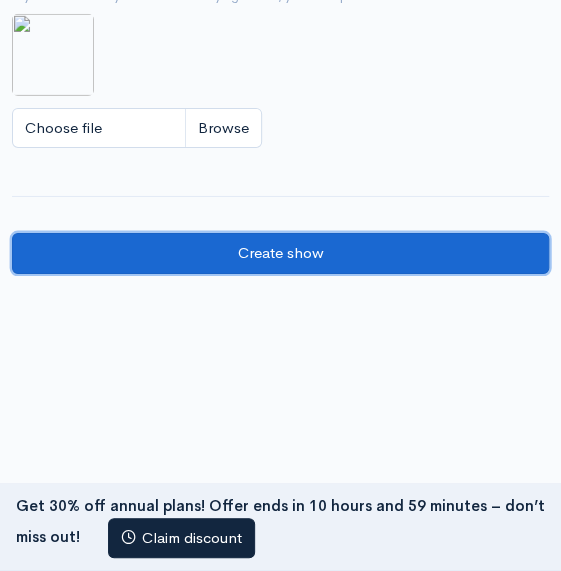 click on "Create show" at bounding box center [280, 253] 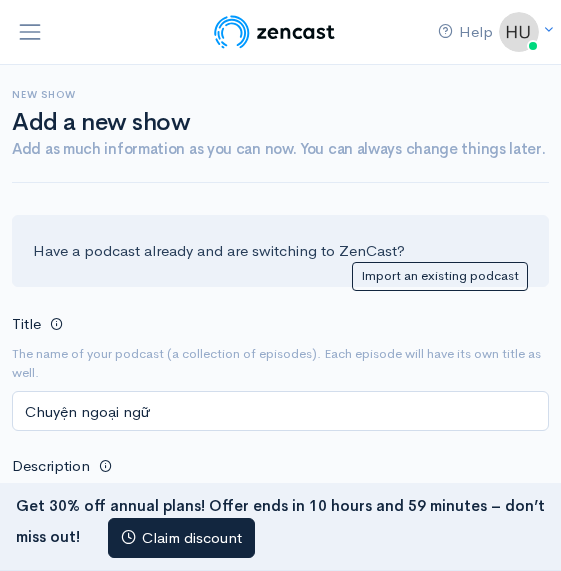 scroll, scrollTop: 300, scrollLeft: 0, axis: vertical 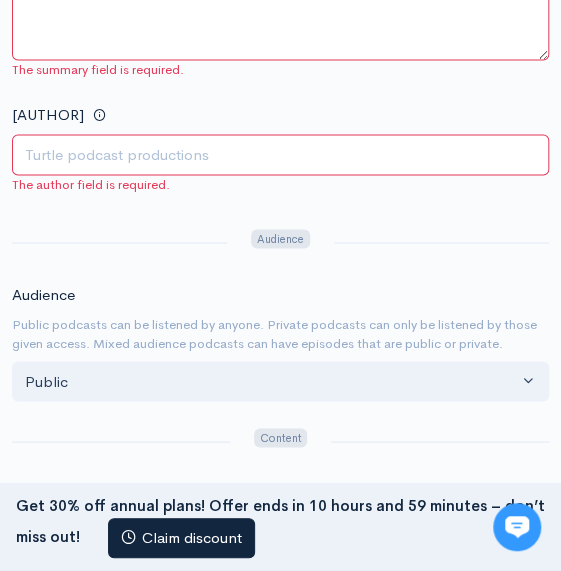 type on "Chuyện ngoại ngữ thui" 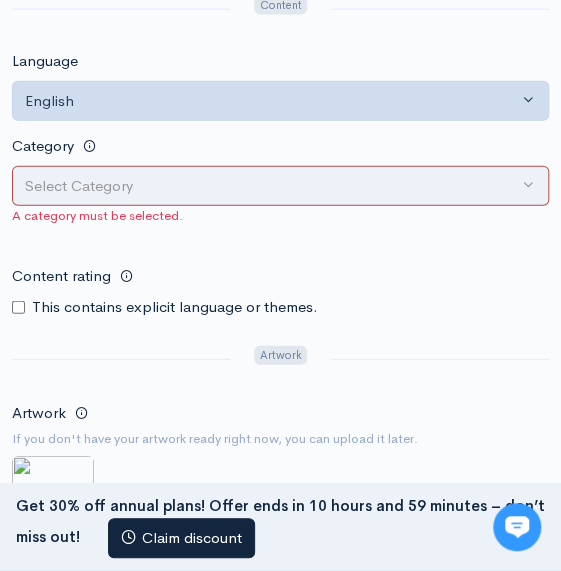 scroll, scrollTop: 1100, scrollLeft: 0, axis: vertical 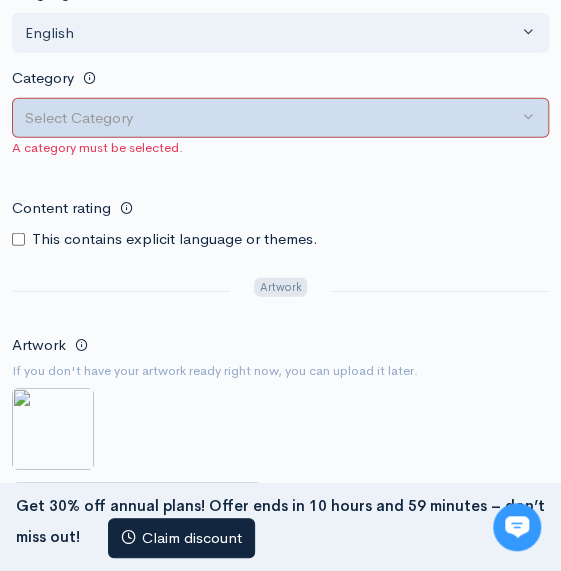 type on "Hua Deng" 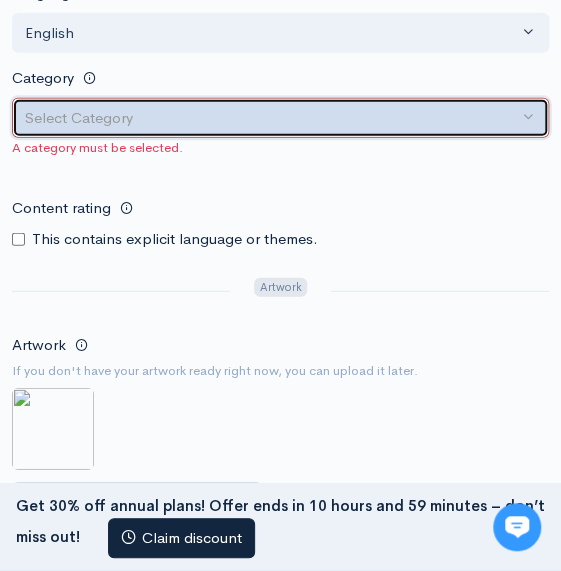 click on "Select Category" at bounding box center [271, 118] 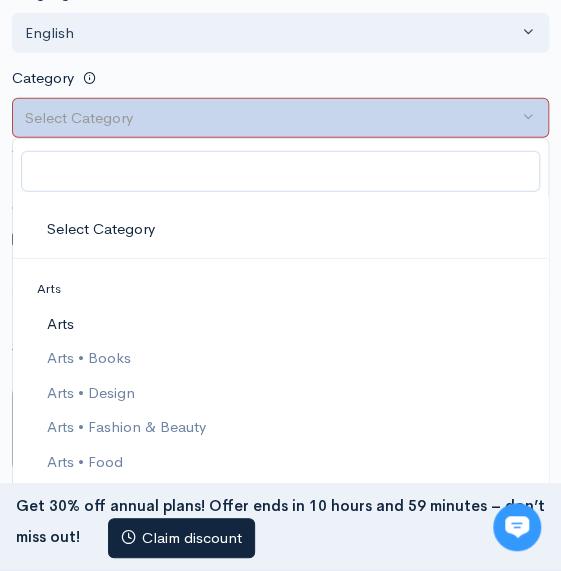 click on "Arts" at bounding box center [280, 323] 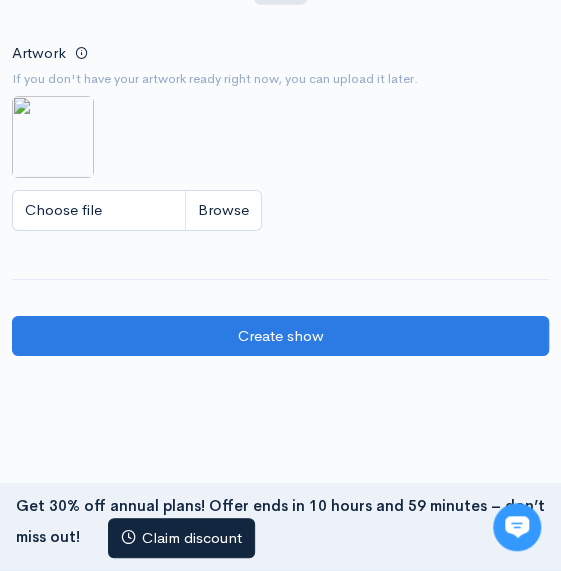 scroll, scrollTop: 1400, scrollLeft: 0, axis: vertical 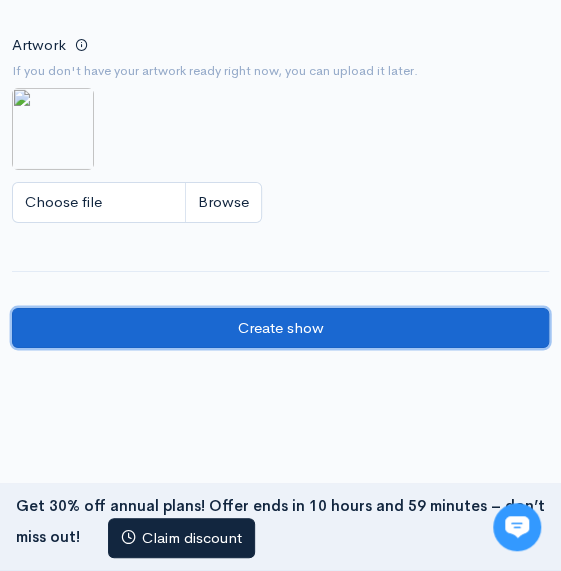 click on "Create show" at bounding box center [280, 328] 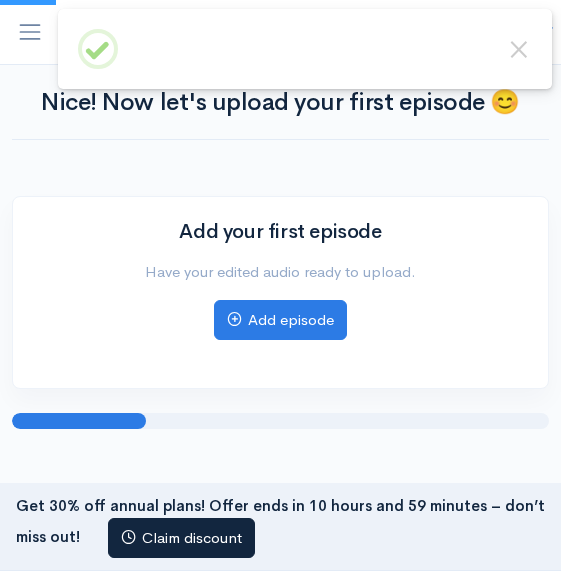scroll, scrollTop: 495, scrollLeft: 0, axis: vertical 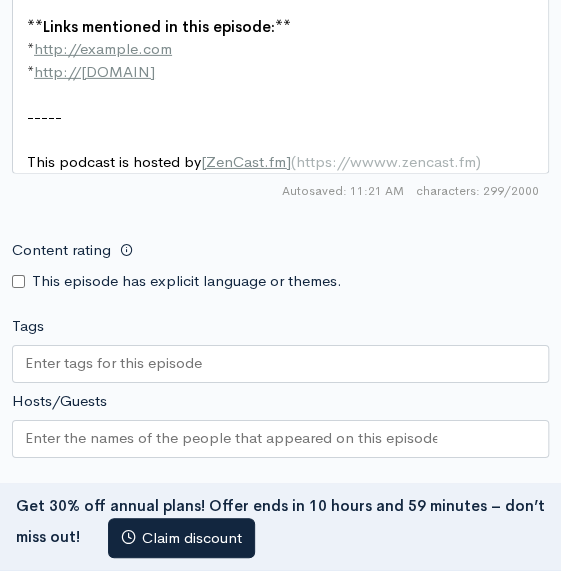 click on "This episode has explicit language or themes." at bounding box center [187, 281] 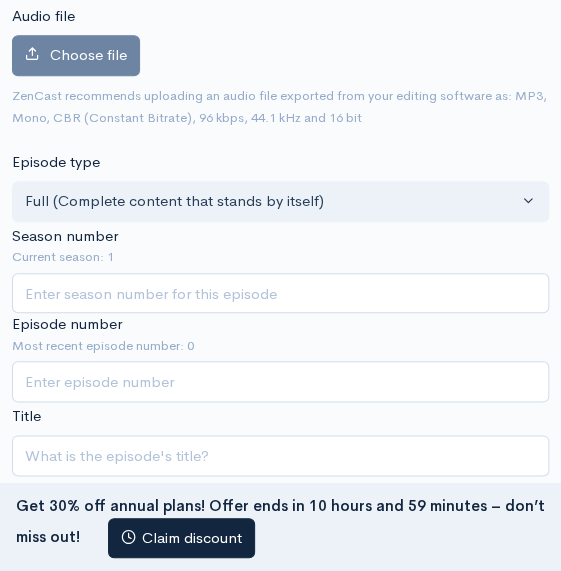 scroll, scrollTop: 235, scrollLeft: 0, axis: vertical 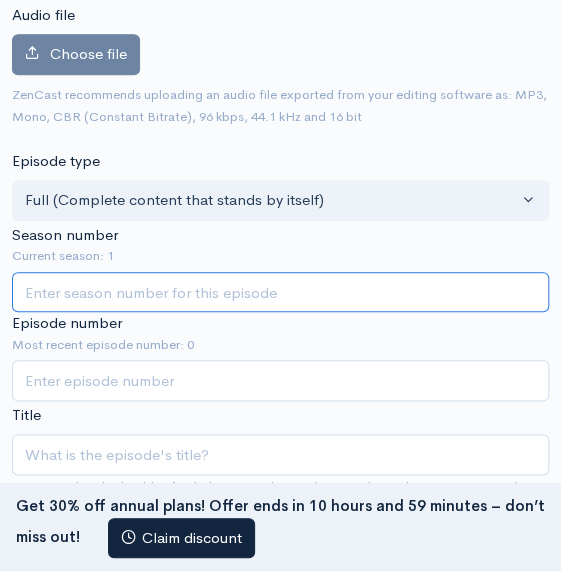 click on "Season number" at bounding box center (280, 292) 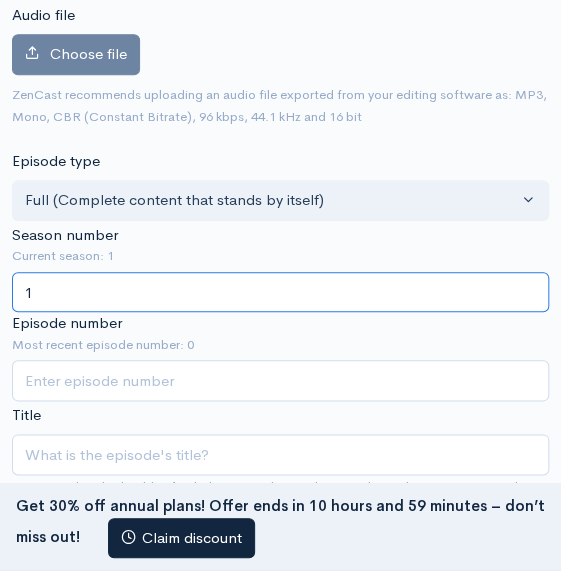 type on "1" 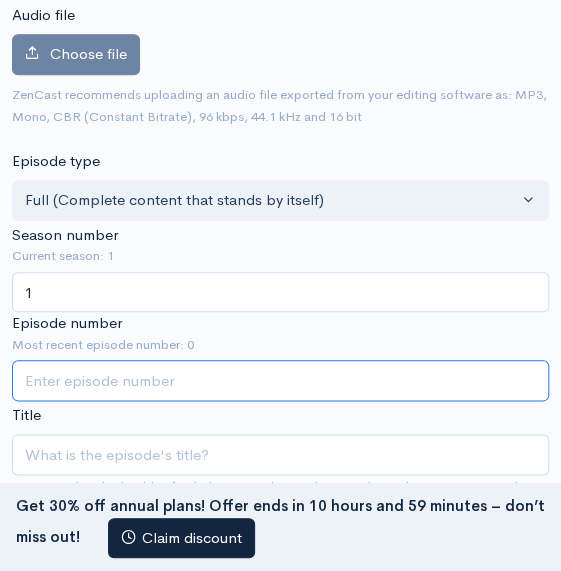 click on "Episode number" at bounding box center (280, 380) 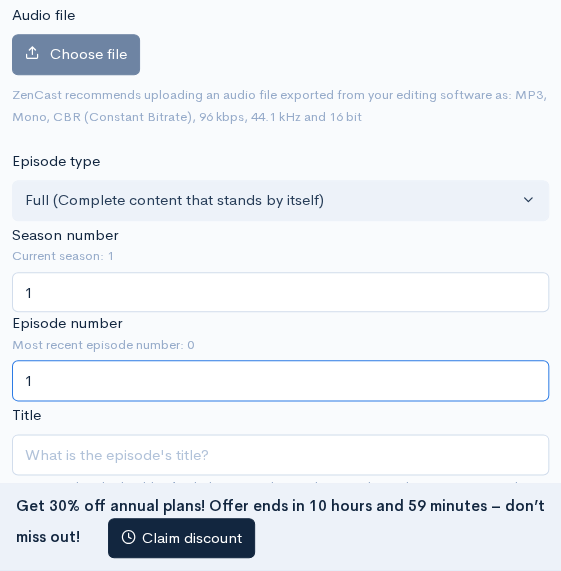 scroll, scrollTop: 435, scrollLeft: 0, axis: vertical 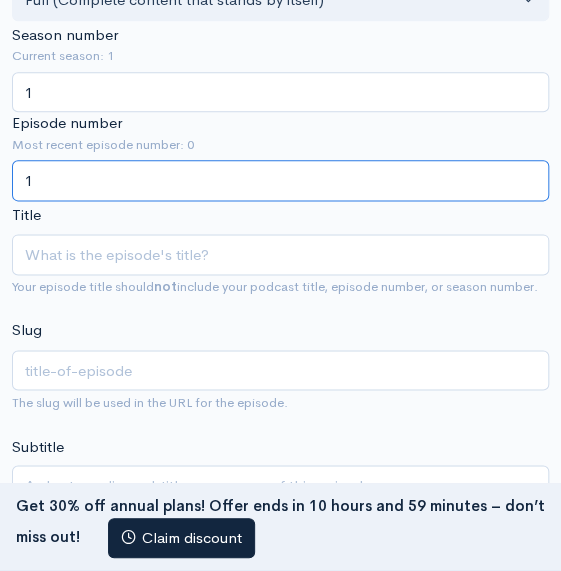 type on "1" 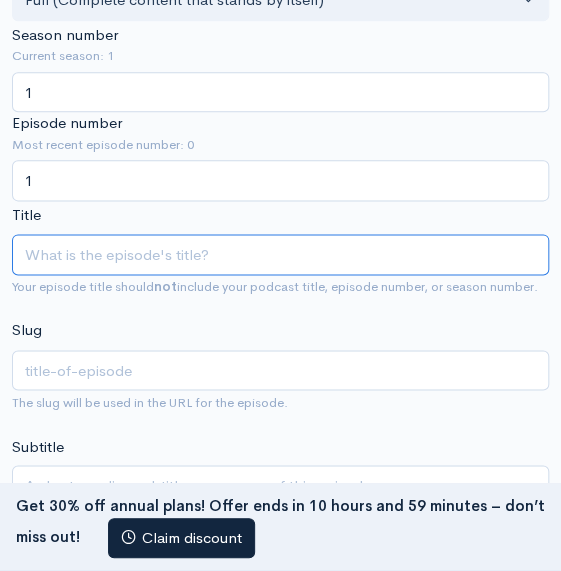 click on "Title" at bounding box center [280, 254] 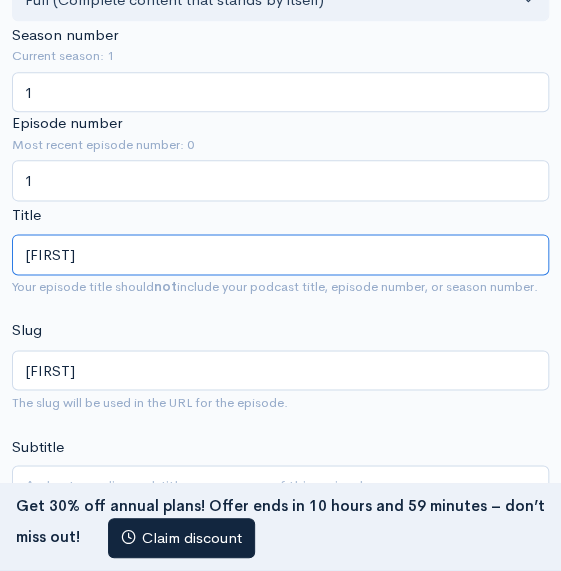 type on "Chuyện ngoại ngữ" 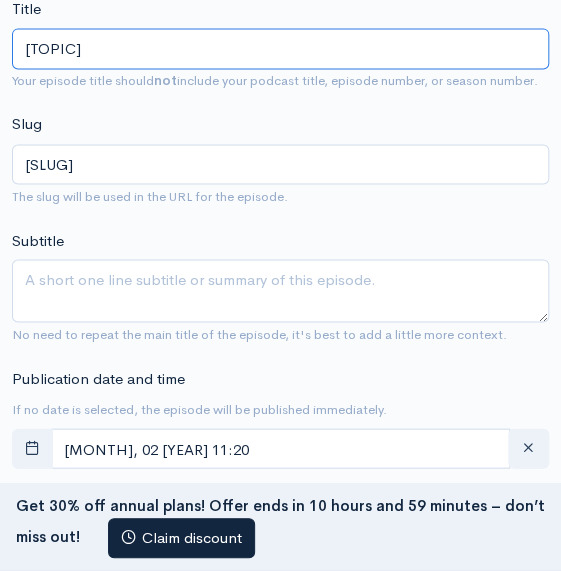 scroll, scrollTop: 735, scrollLeft: 0, axis: vertical 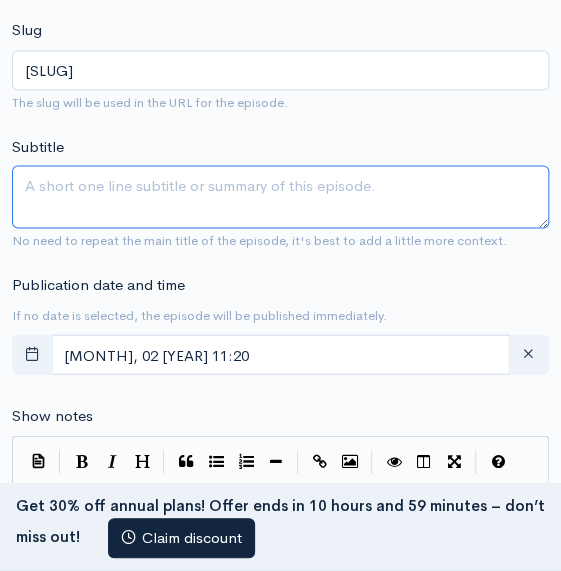 click on "Subtitle" at bounding box center [280, 196] 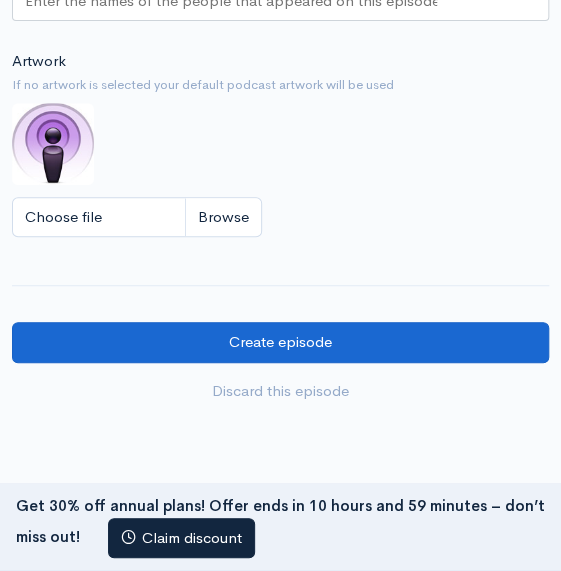 scroll, scrollTop: 1935, scrollLeft: 0, axis: vertical 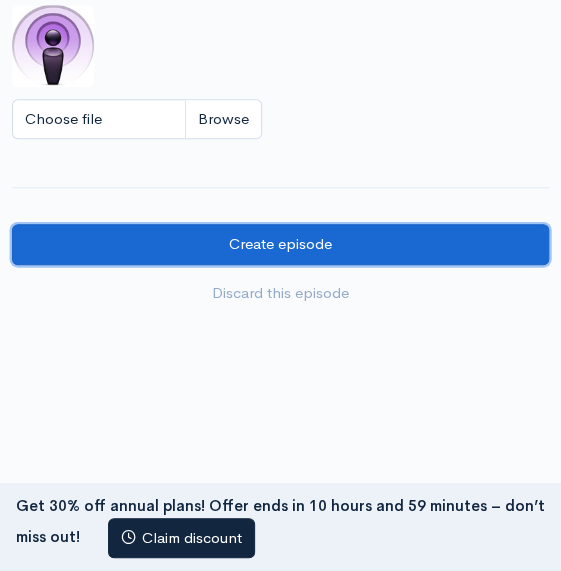 click on "Create episode" at bounding box center (280, 244) 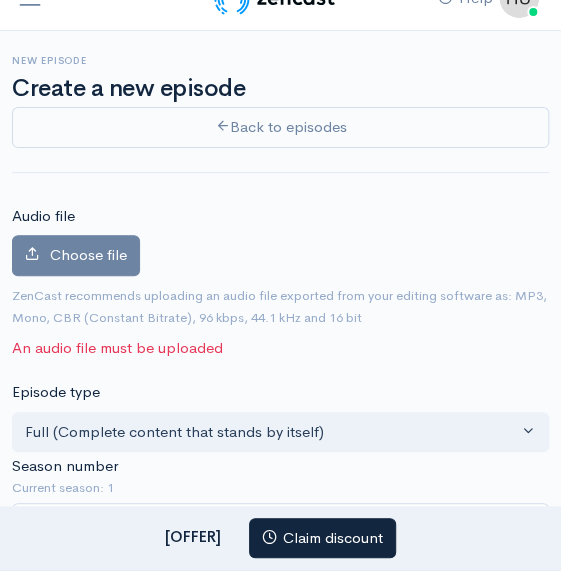 scroll, scrollTop: 34, scrollLeft: 0, axis: vertical 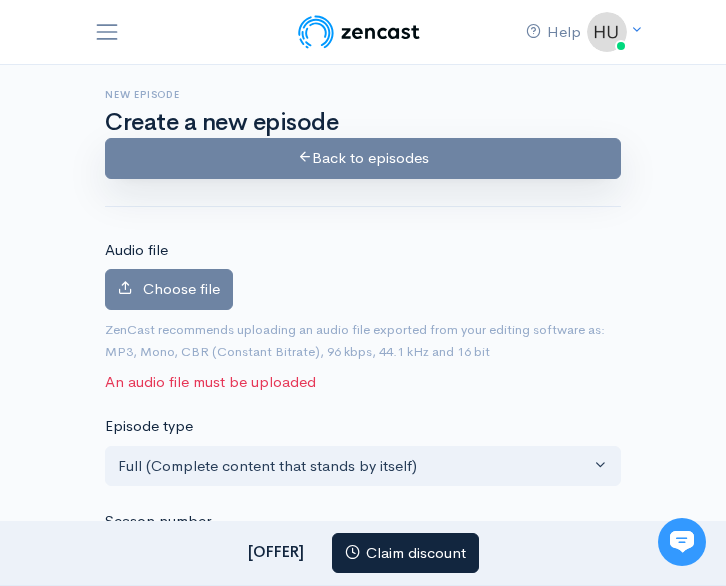 click on "Back to episodes" at bounding box center [363, 158] 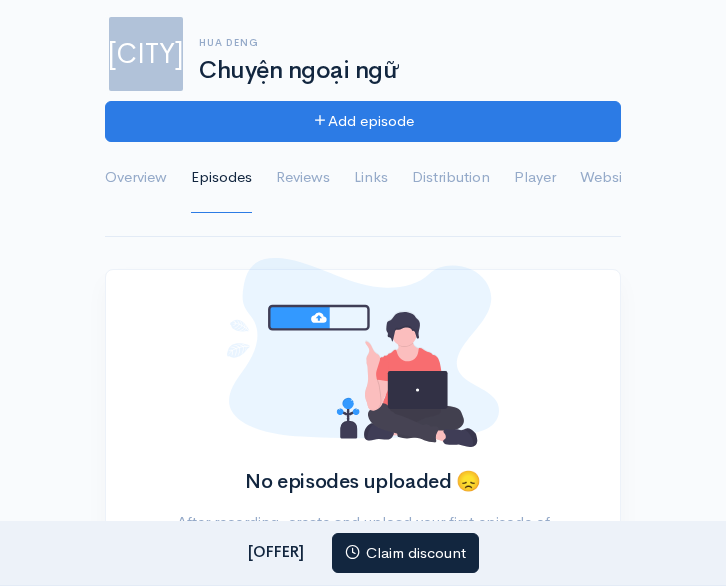 scroll, scrollTop: 436, scrollLeft: 0, axis: vertical 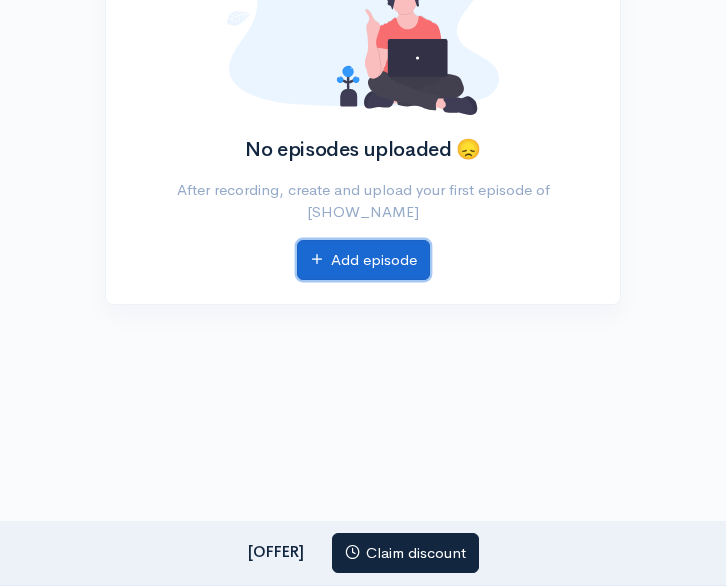 click on "Add episode" at bounding box center (363, 260) 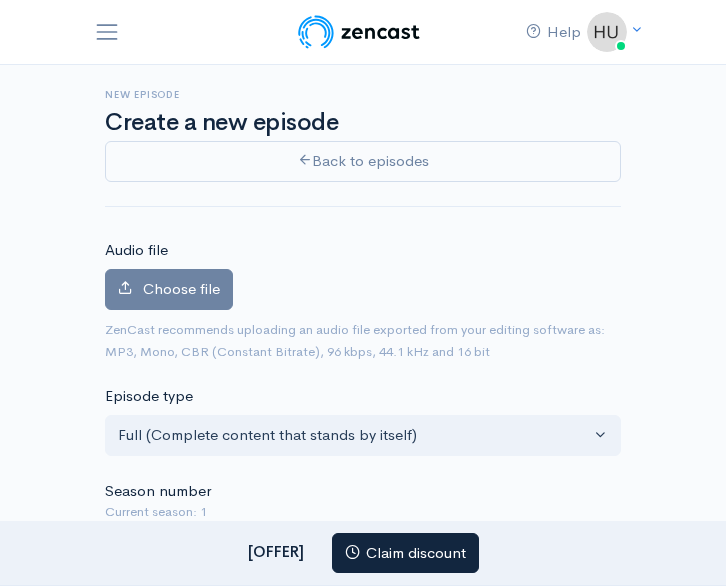 scroll, scrollTop: 0, scrollLeft: 0, axis: both 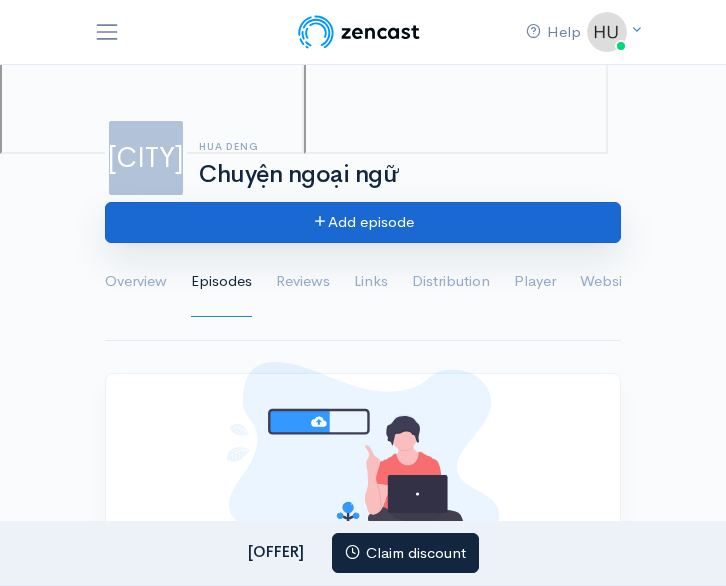 click on "Add episode" at bounding box center [363, 222] 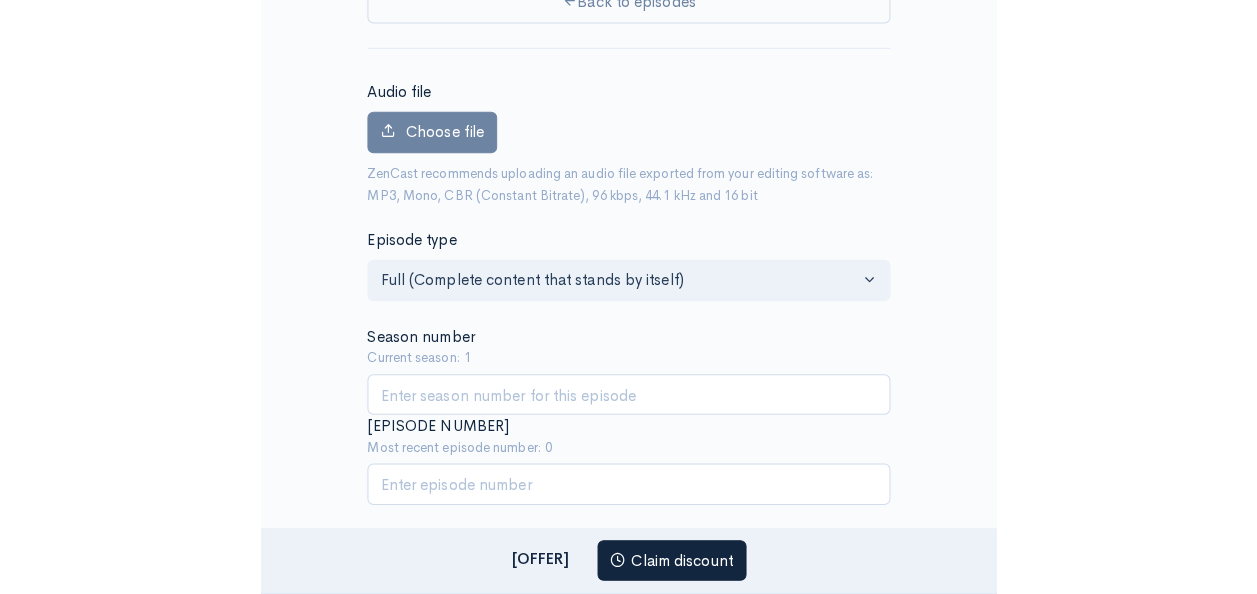 scroll, scrollTop: 200, scrollLeft: 0, axis: vertical 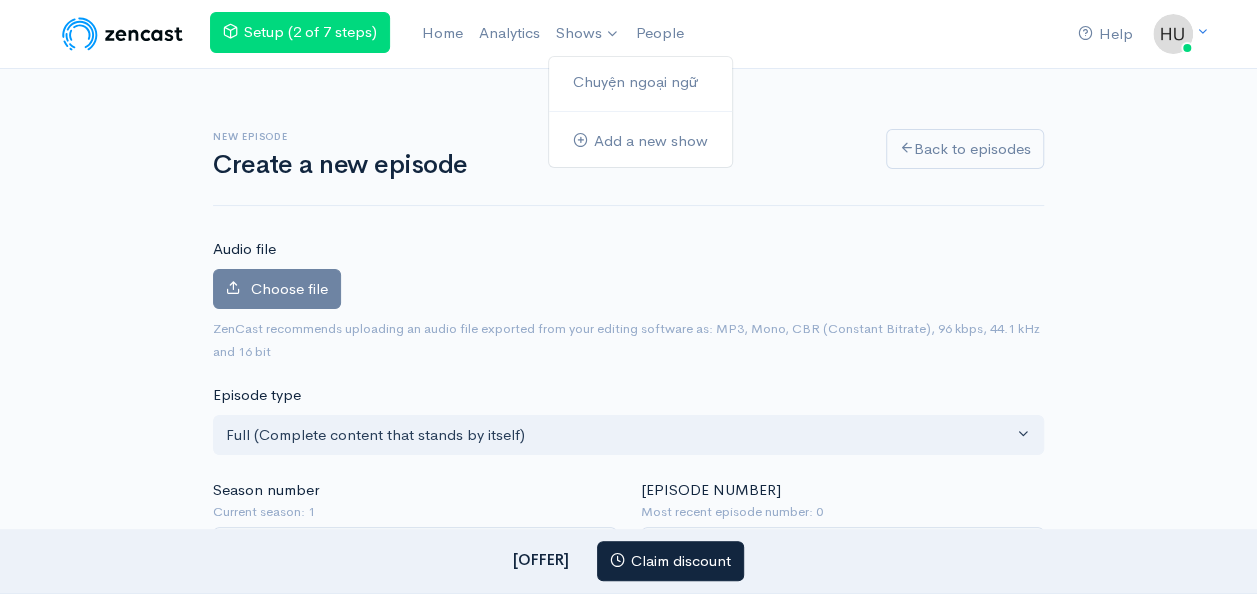 click on "[SHOW_NAME]
Add a new show" at bounding box center [640, 112] 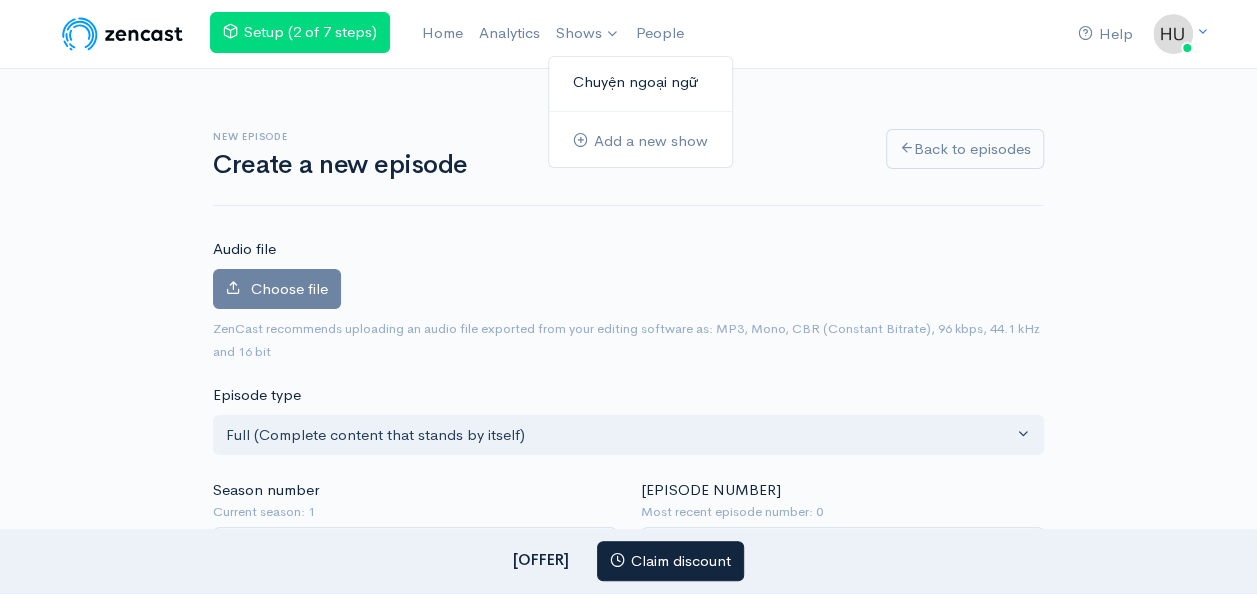 click on "Chuyện ngoại ngữ" at bounding box center (640, 82) 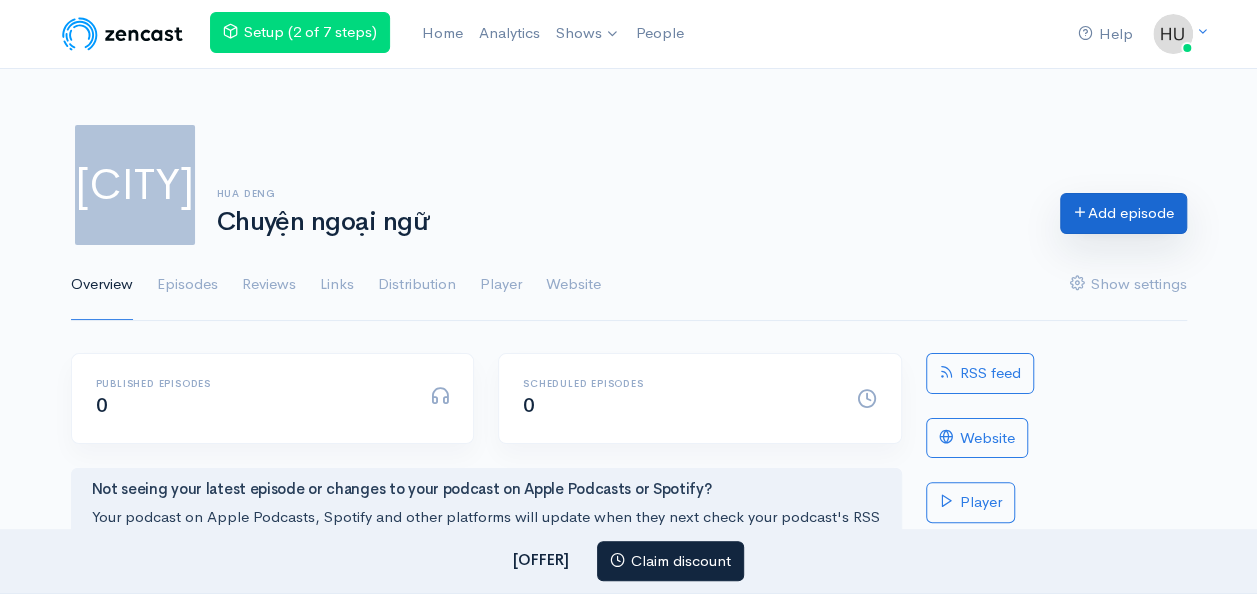 click on "Add episode" at bounding box center (1123, 213) 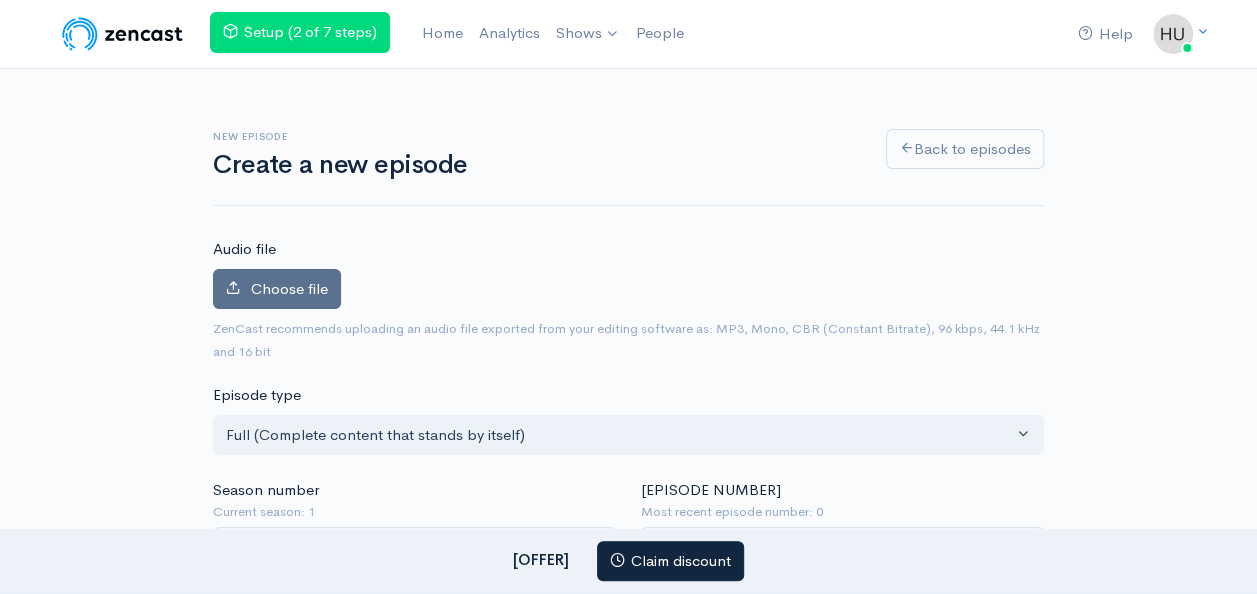 click on "Choose file" at bounding box center (289, 288) 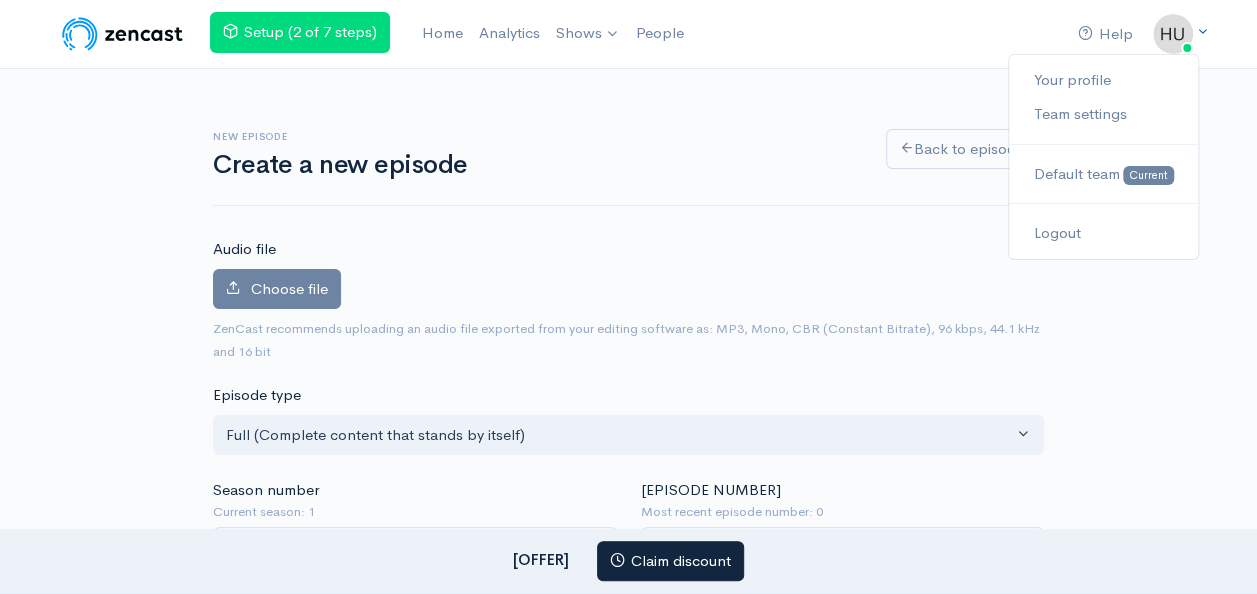 click at bounding box center [1173, 34] 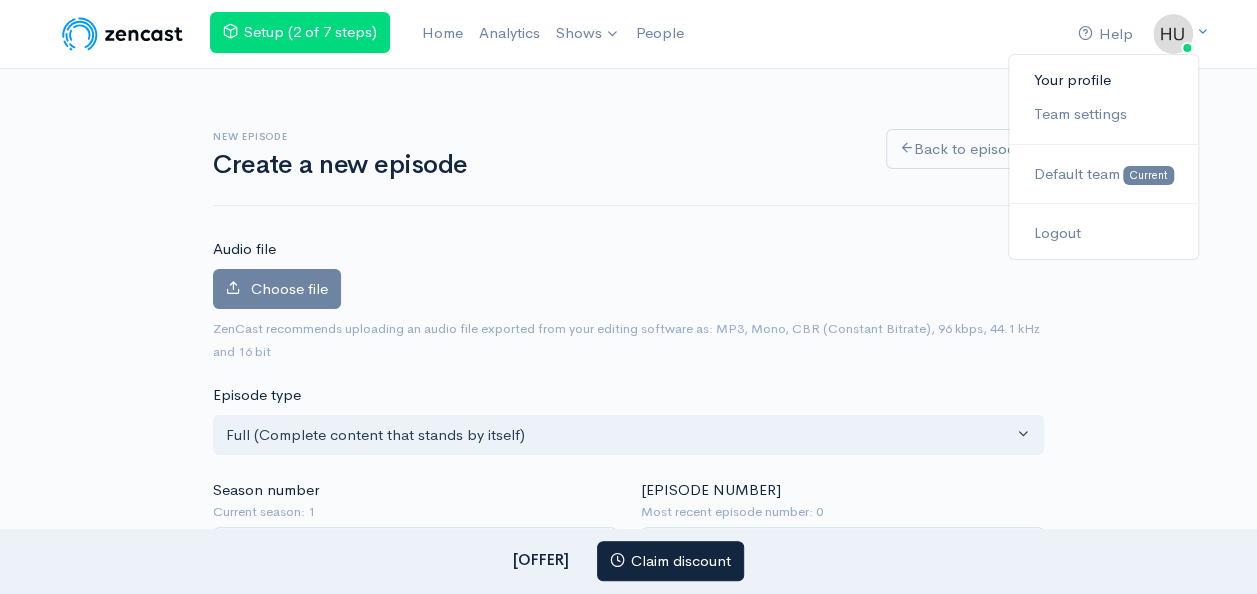 click on "Your profile" at bounding box center (1103, 80) 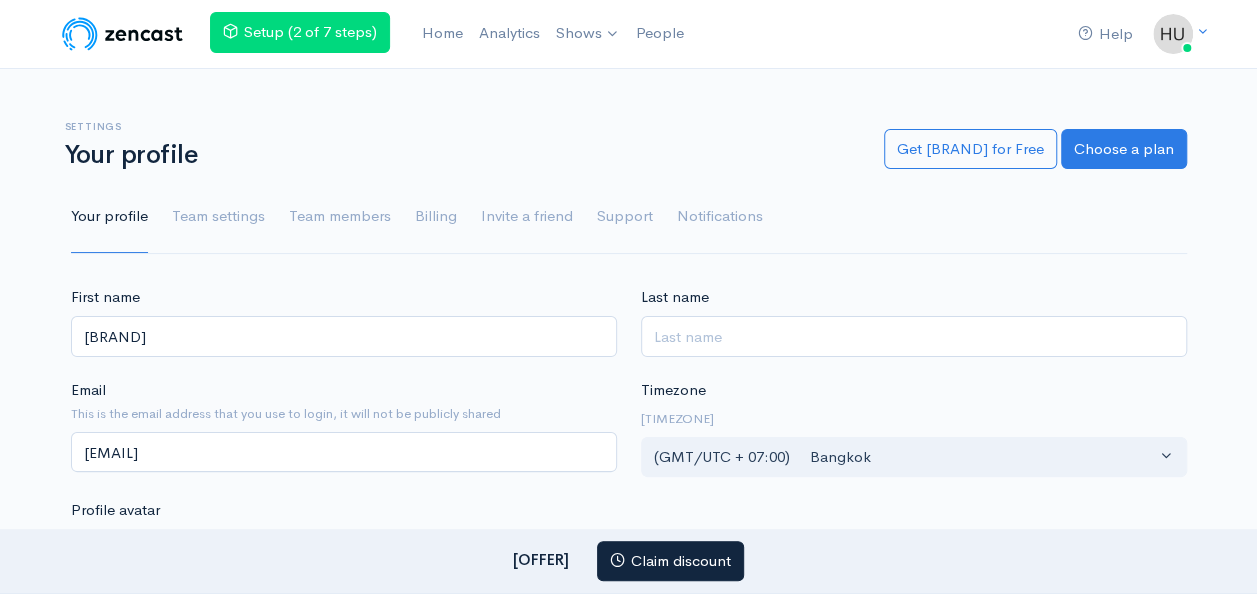 click at bounding box center (122, 34) 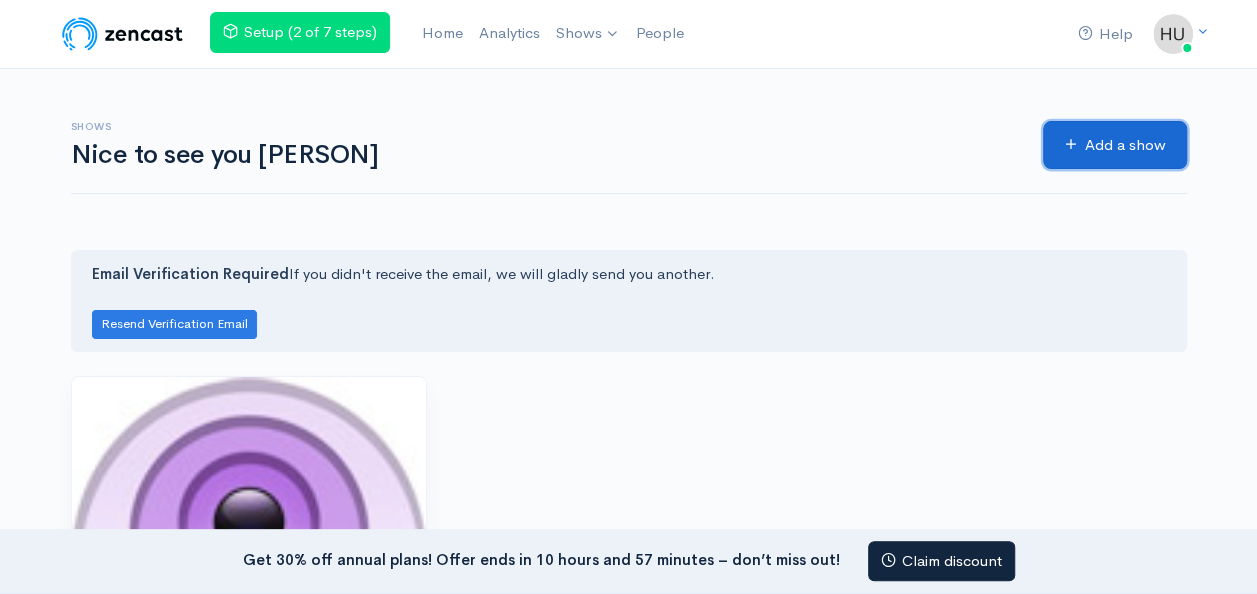 click on "Add a show" at bounding box center (1115, 145) 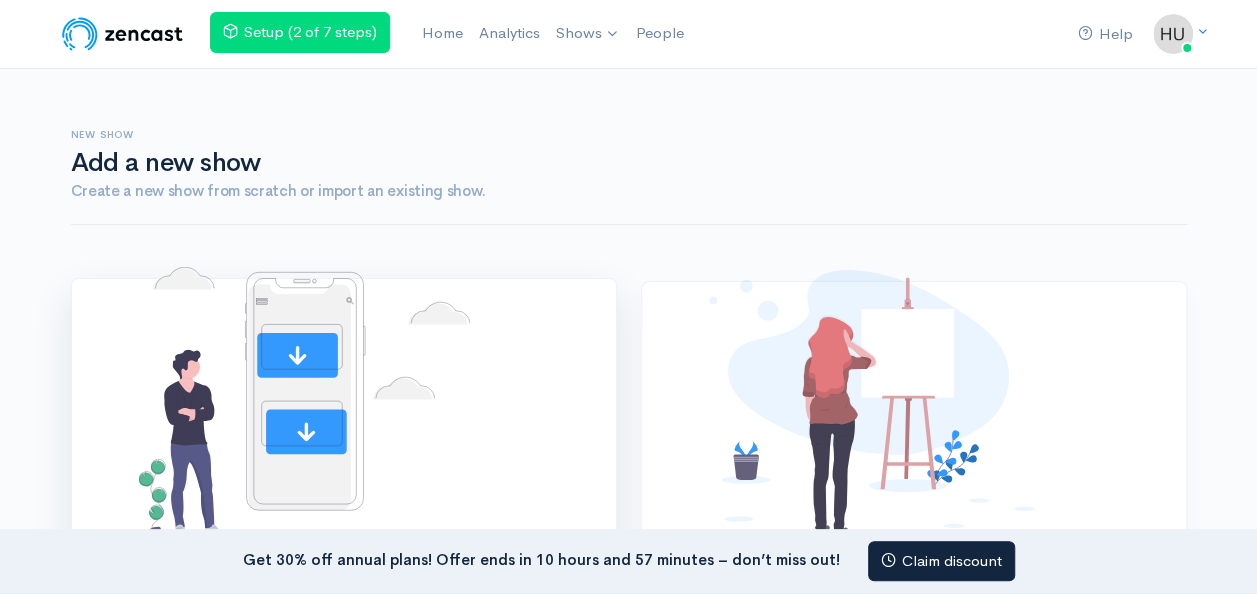 click at bounding box center (305, 403) 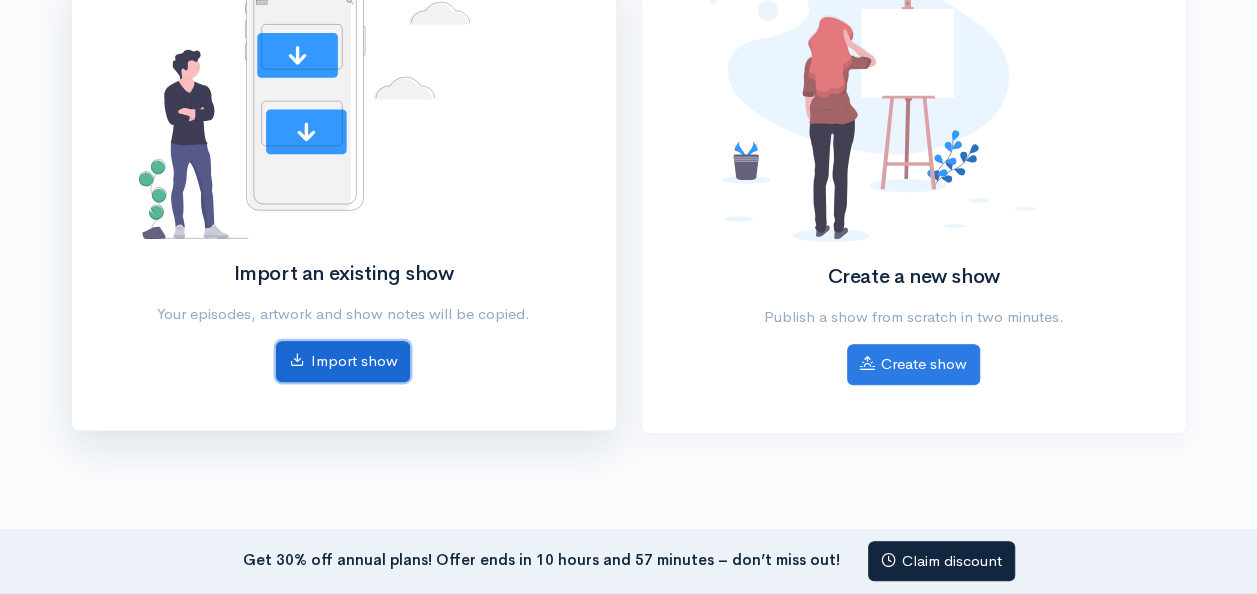 click on "Import show" at bounding box center [343, 361] 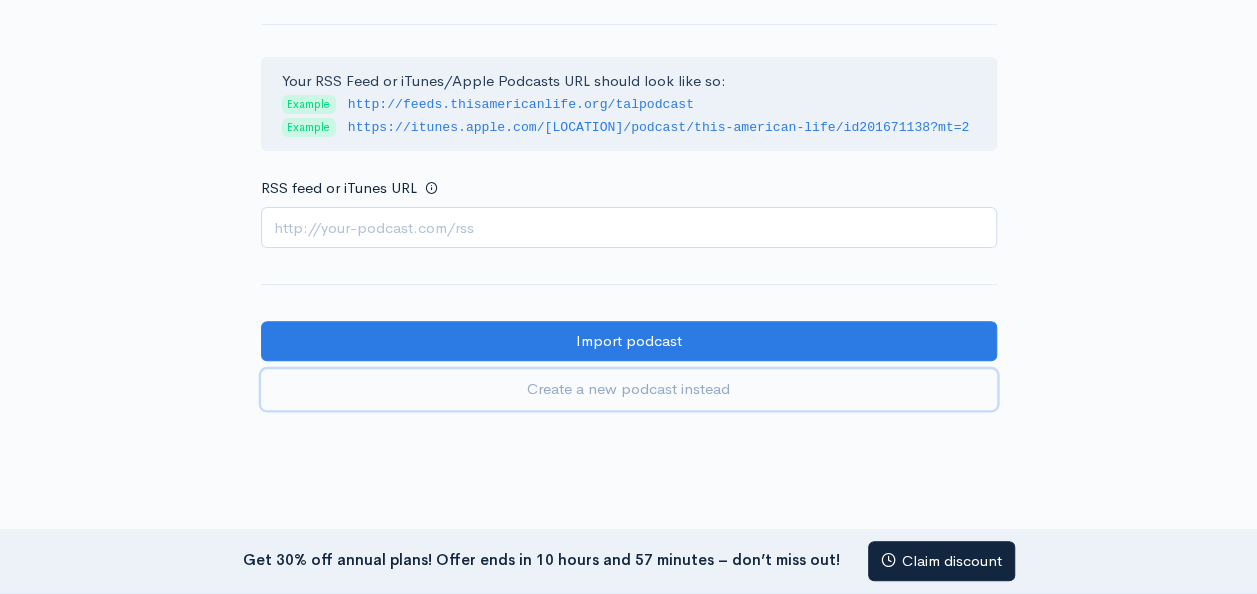 click on "Create a new podcast instead" at bounding box center [629, 389] 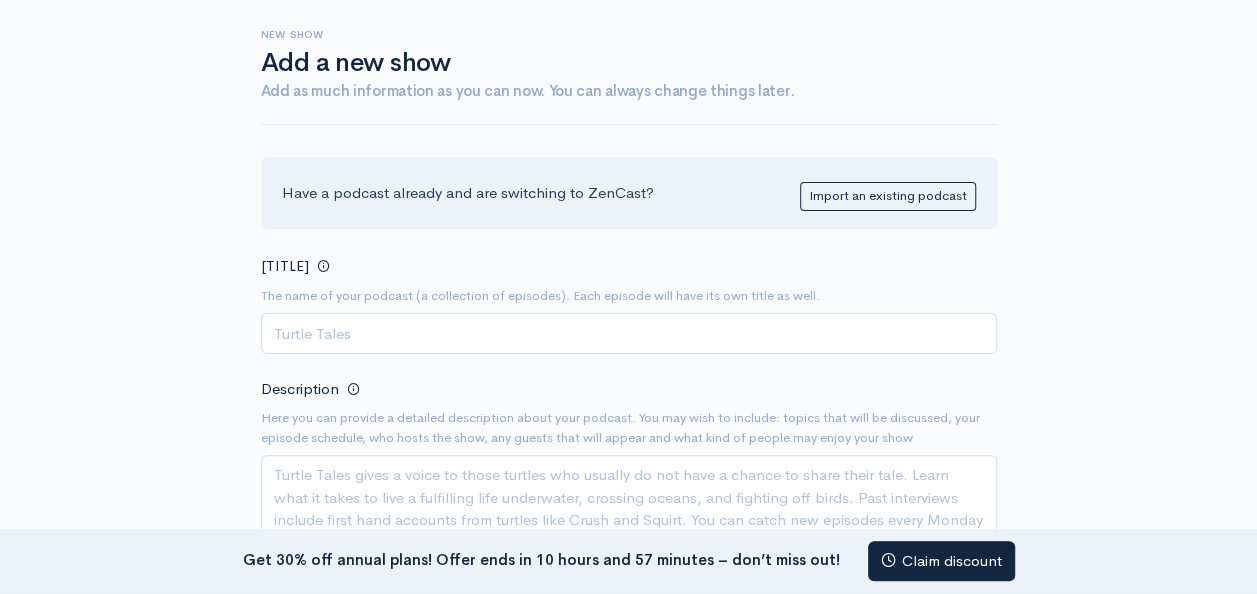 scroll, scrollTop: 0, scrollLeft: 0, axis: both 